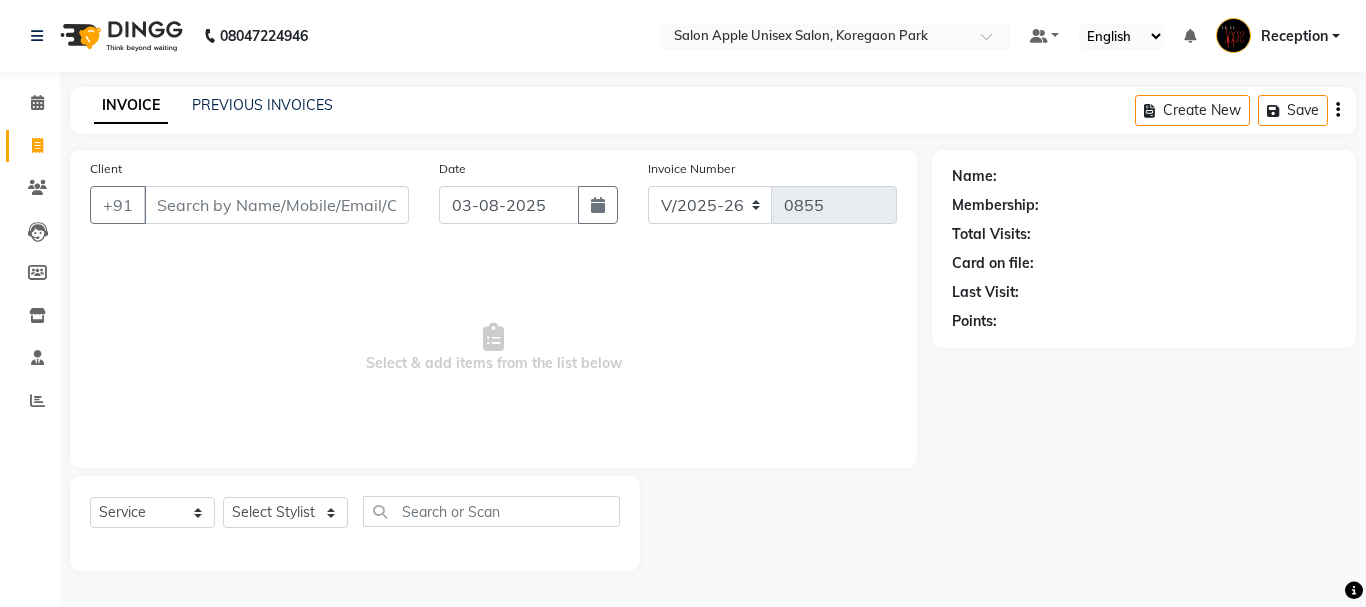 select on "92" 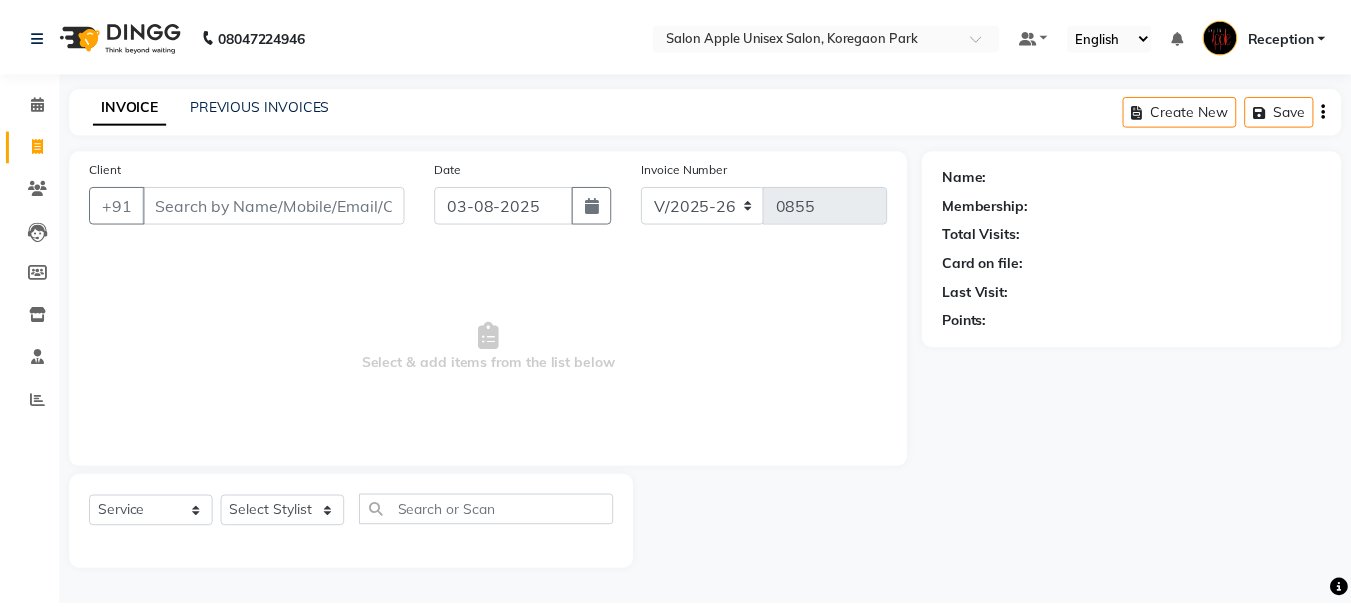 scroll, scrollTop: 0, scrollLeft: 0, axis: both 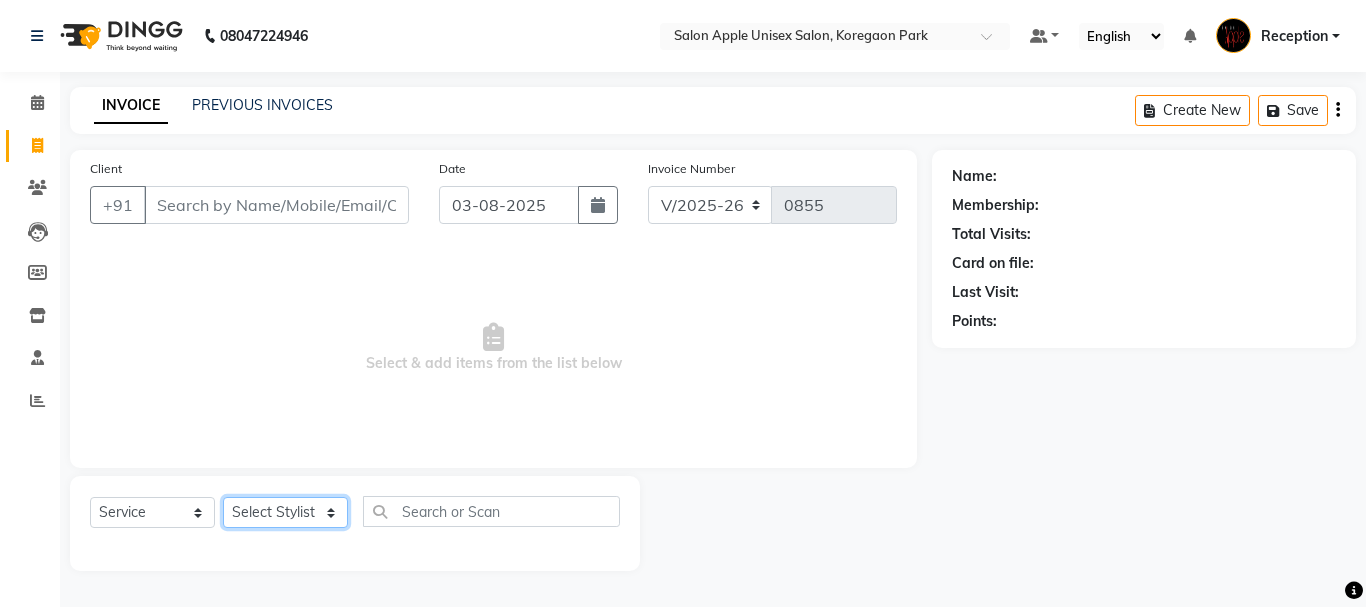 click on "Select Stylist [FIRST] [LAST] [LAST] [LAST] [LAST] [LAST] [LAST] [LAST]" 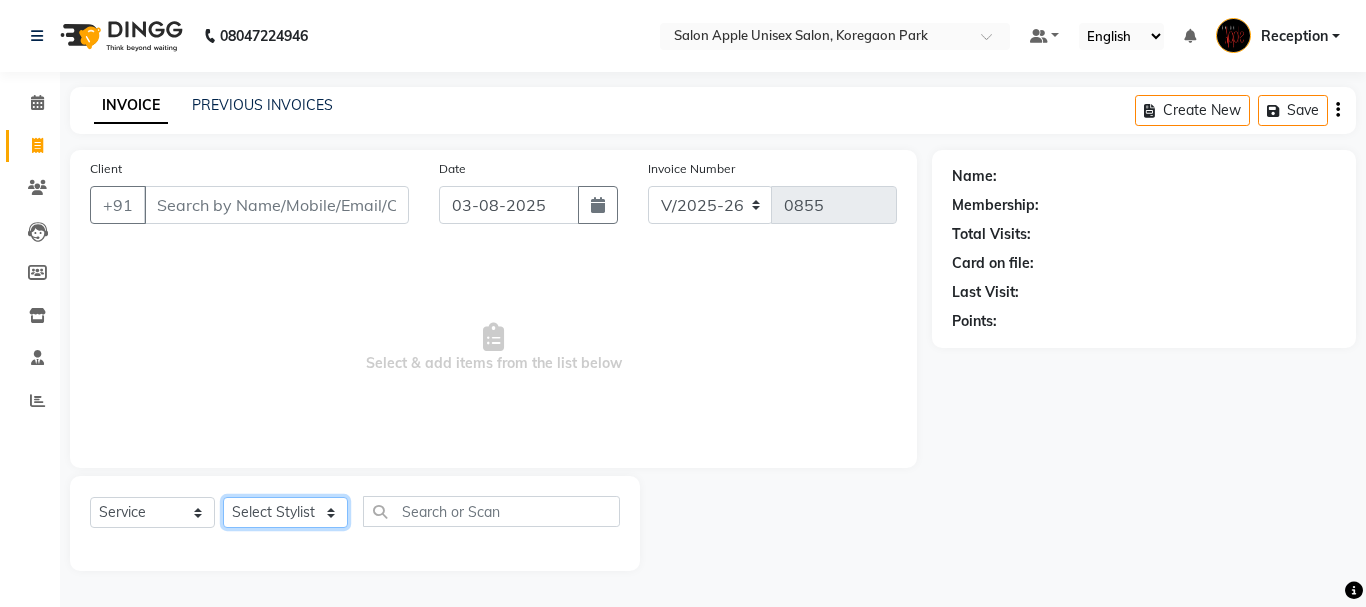 select on "87134" 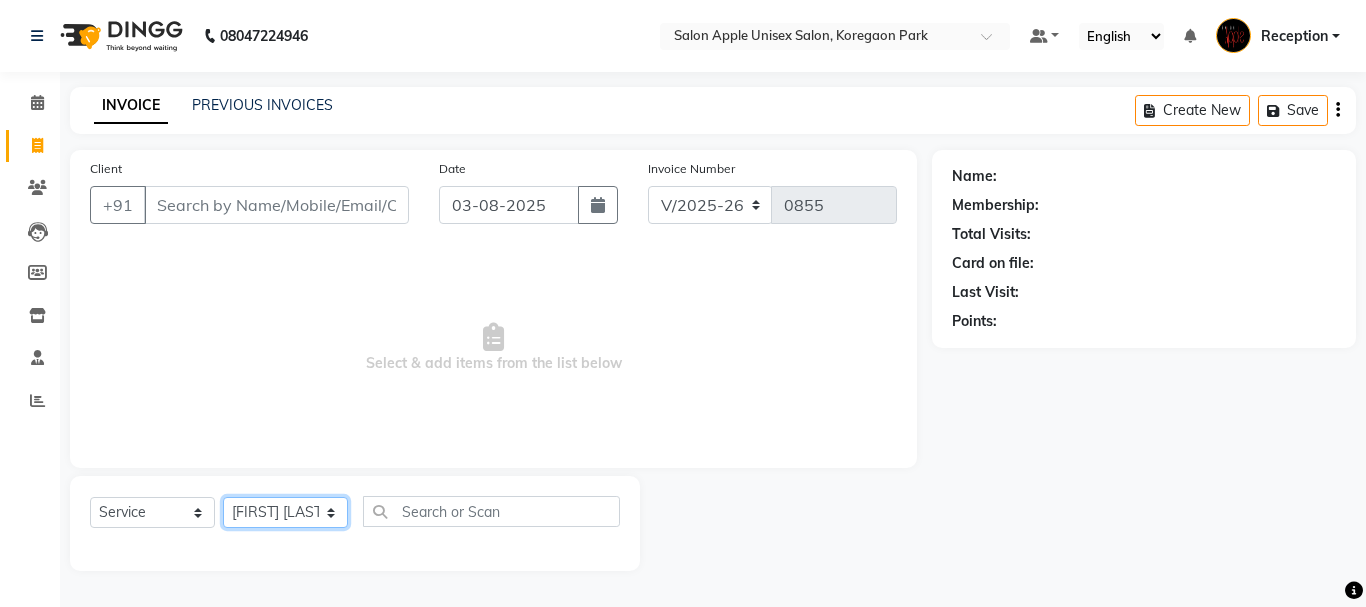 click on "Select Stylist [FIRST] [LAST] [LAST] [LAST] [LAST] [LAST] [LAST] [LAST]" 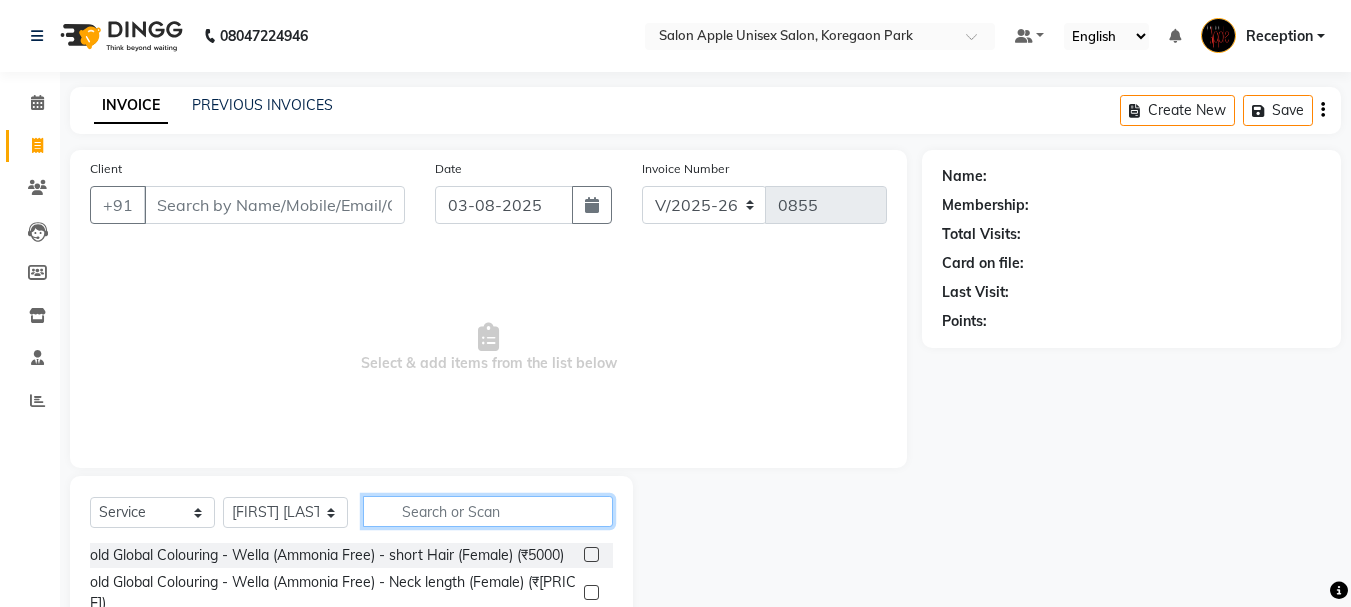 click 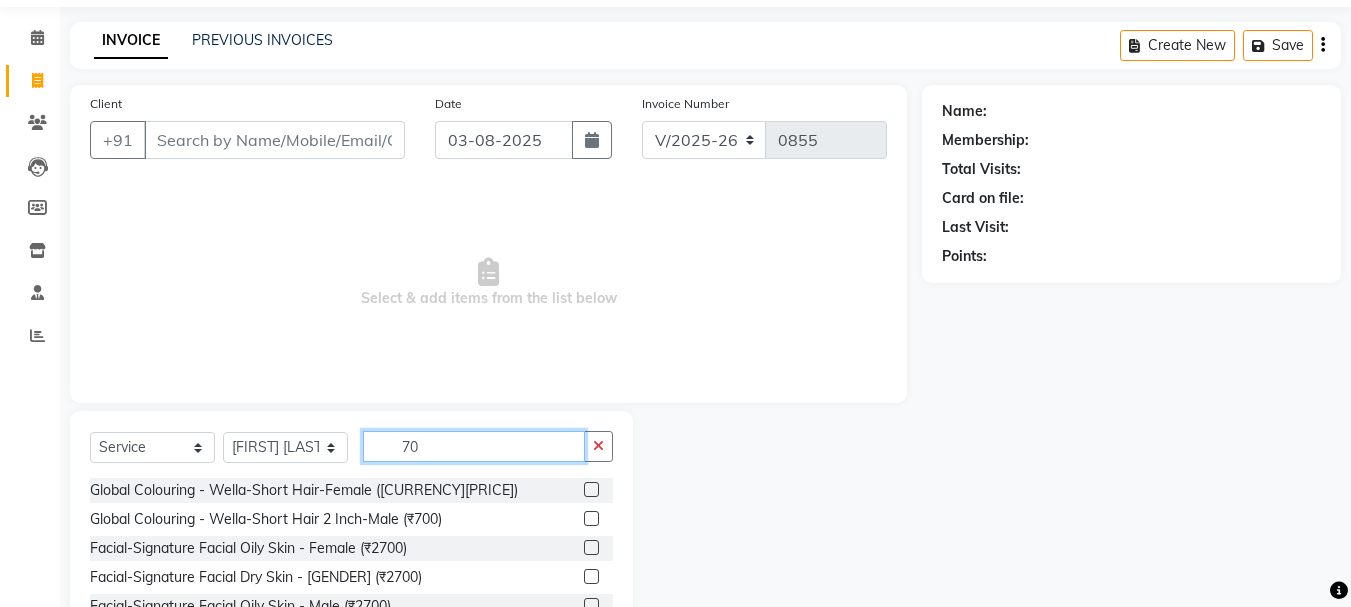 scroll, scrollTop: 100, scrollLeft: 0, axis: vertical 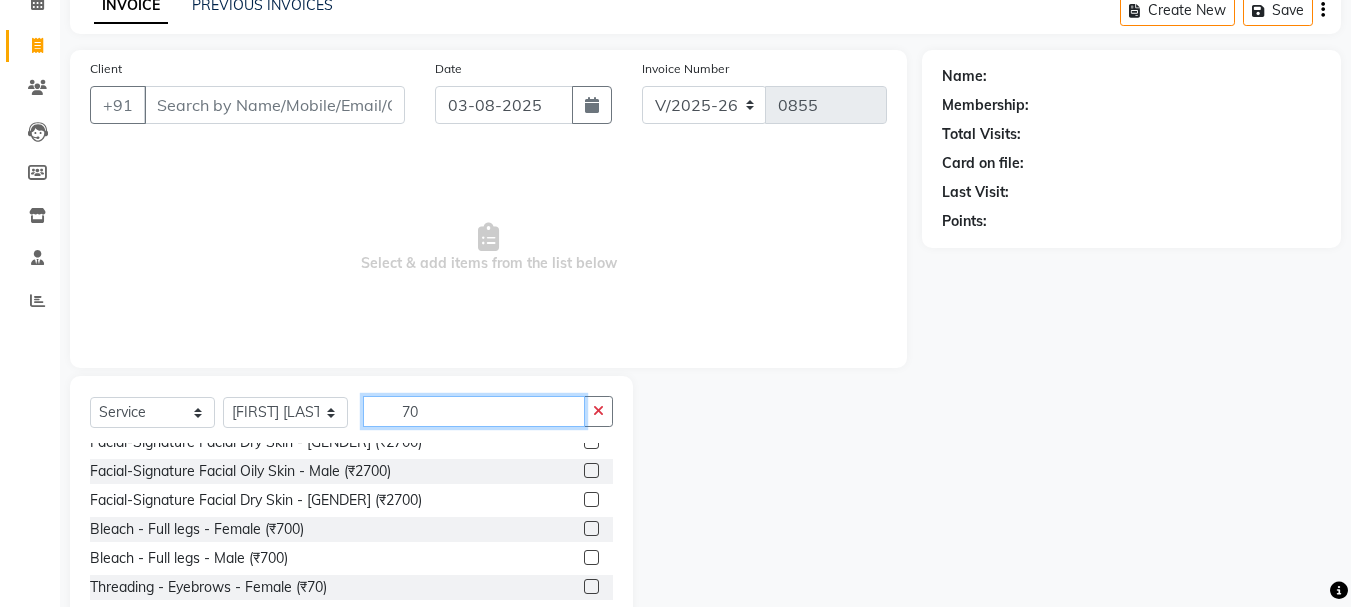 type on "70" 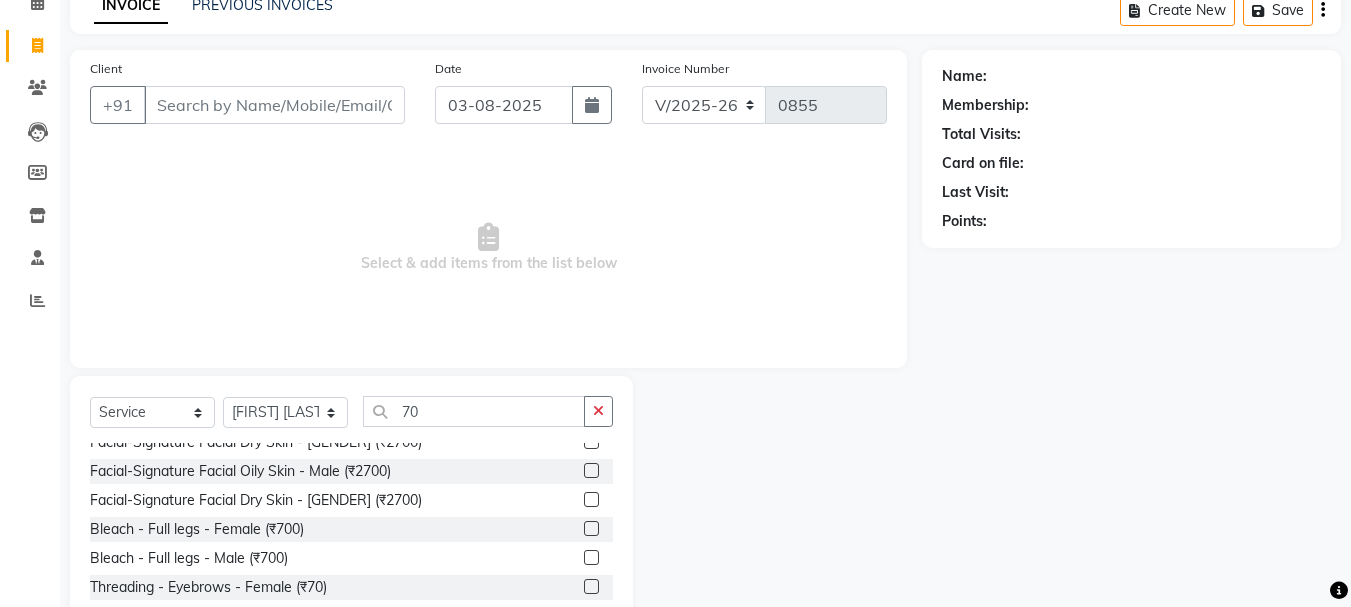click 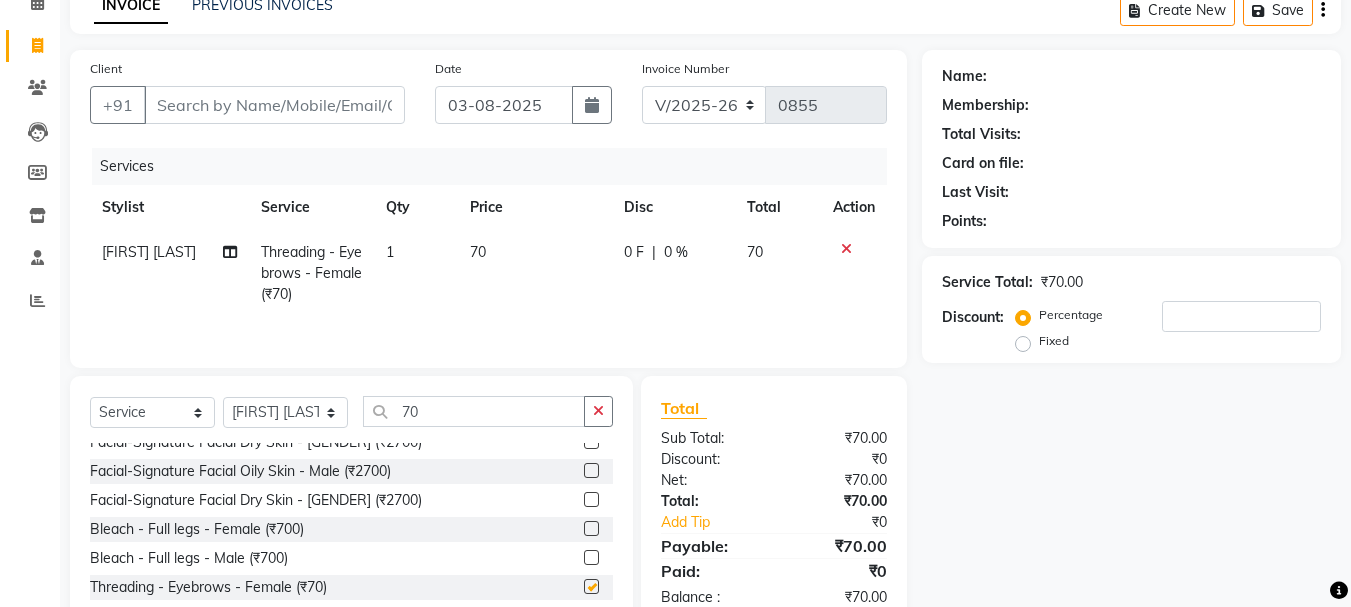 checkbox on "false" 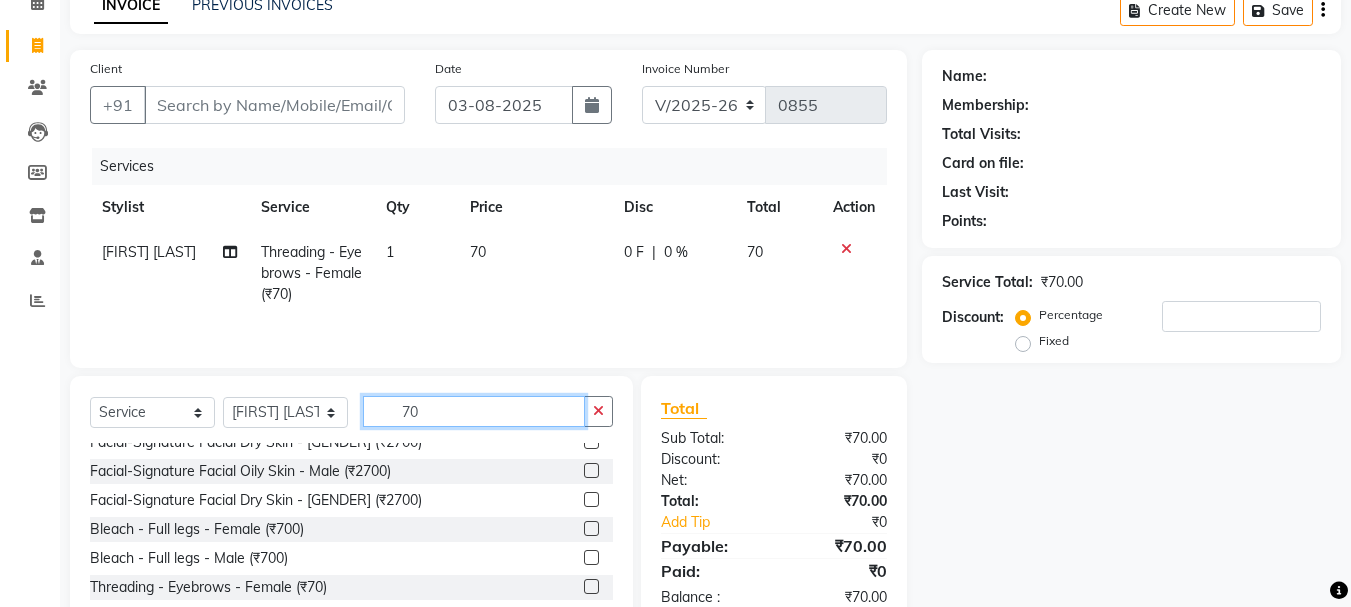 click on "70" 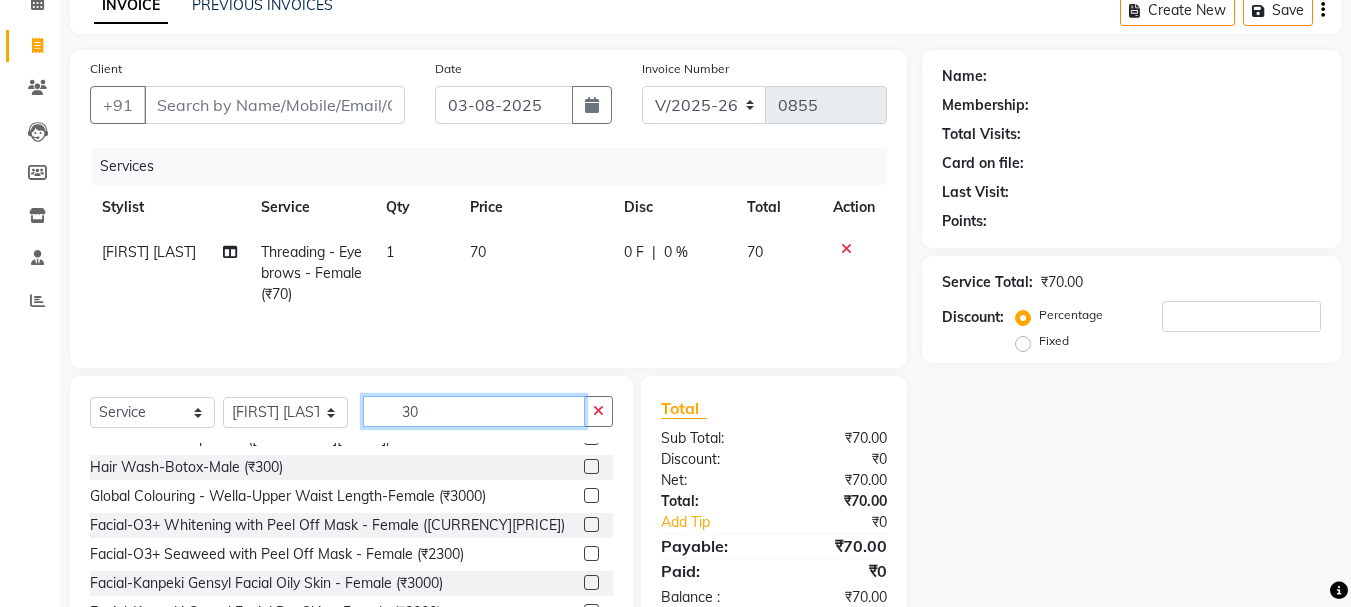 scroll, scrollTop: 0, scrollLeft: 0, axis: both 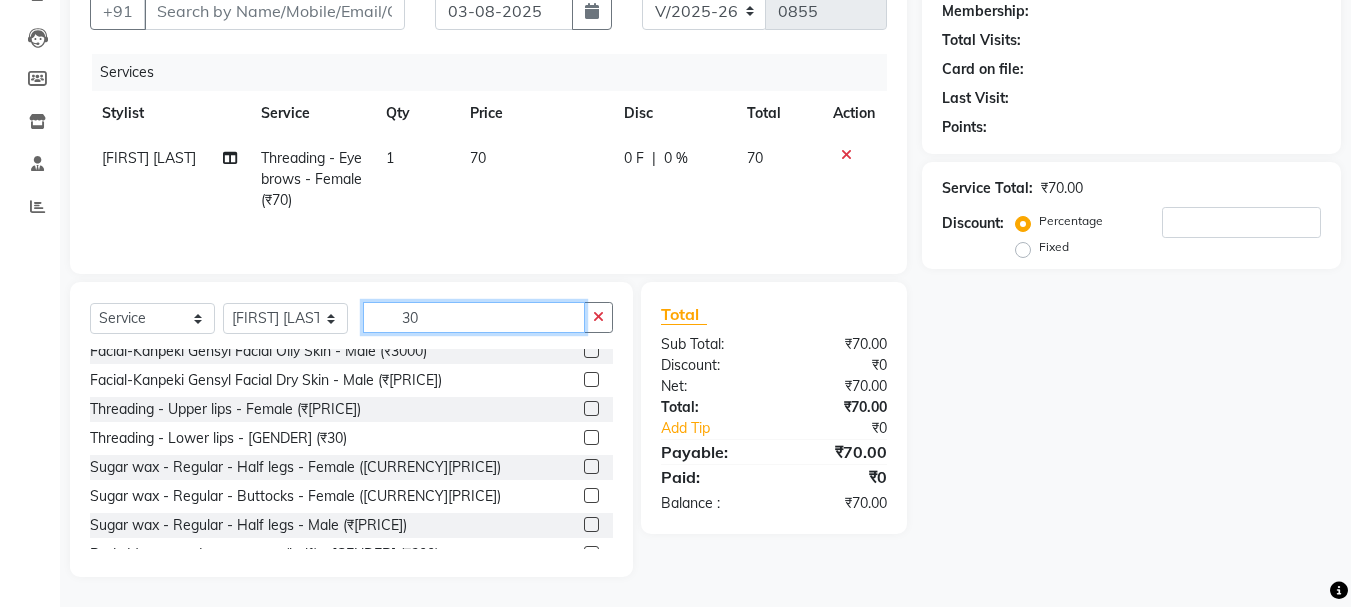 type on "30" 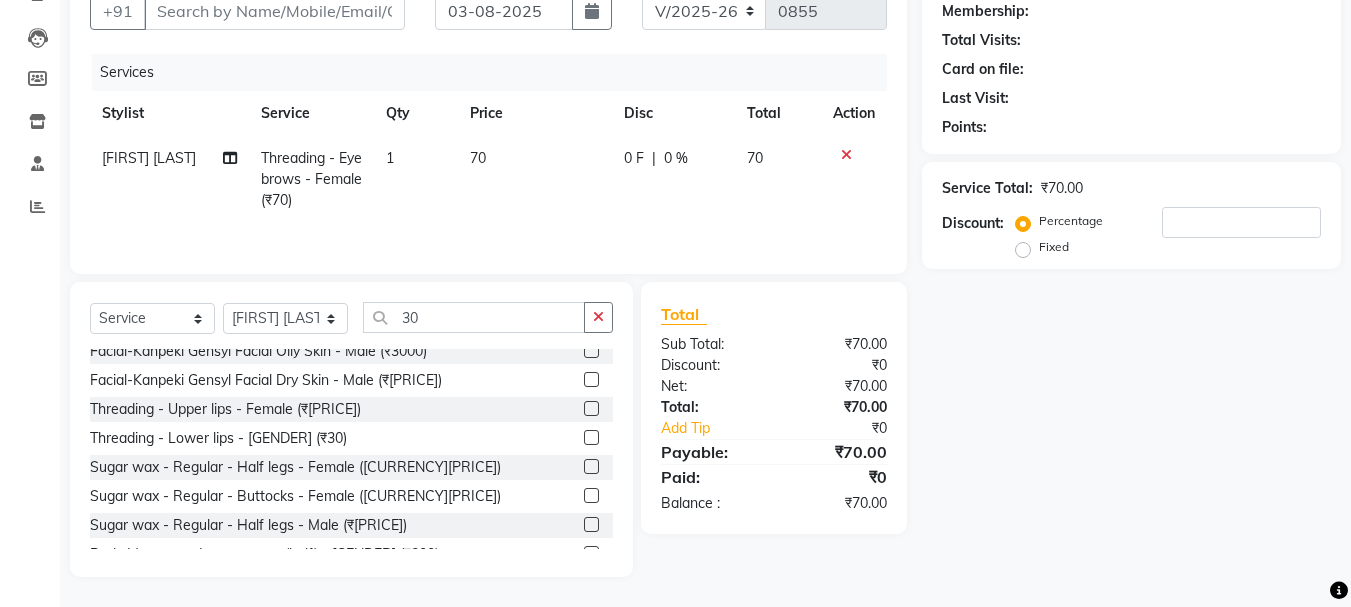 click 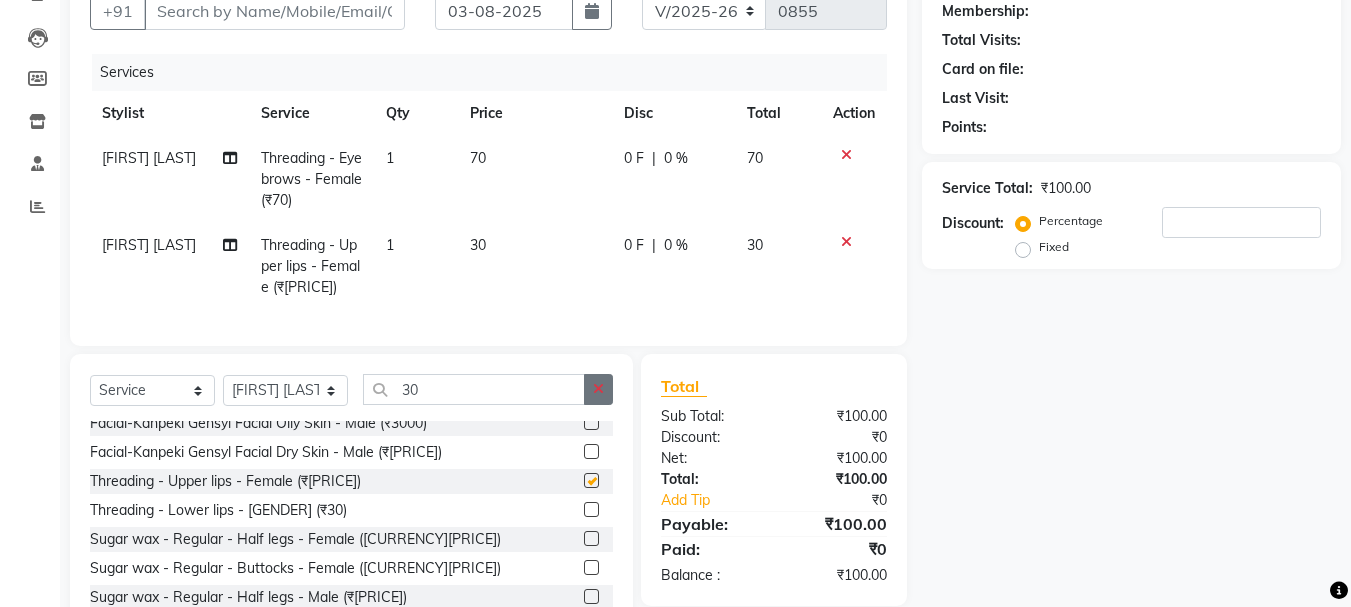 checkbox on "false" 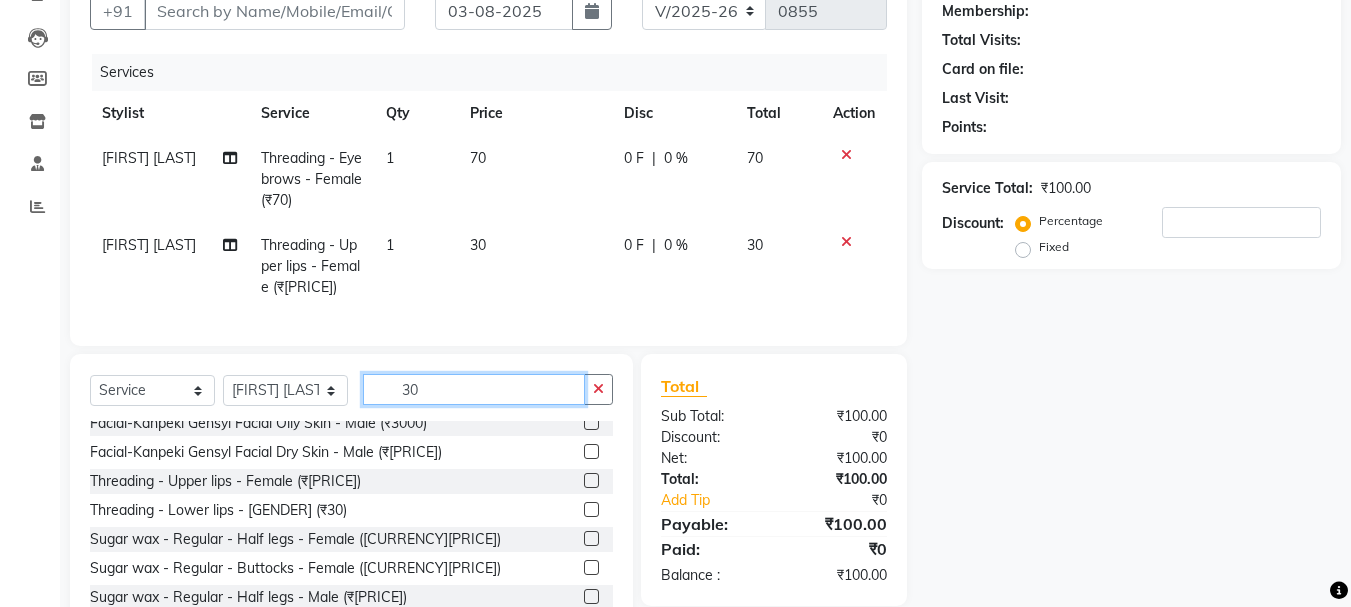 click on "30" 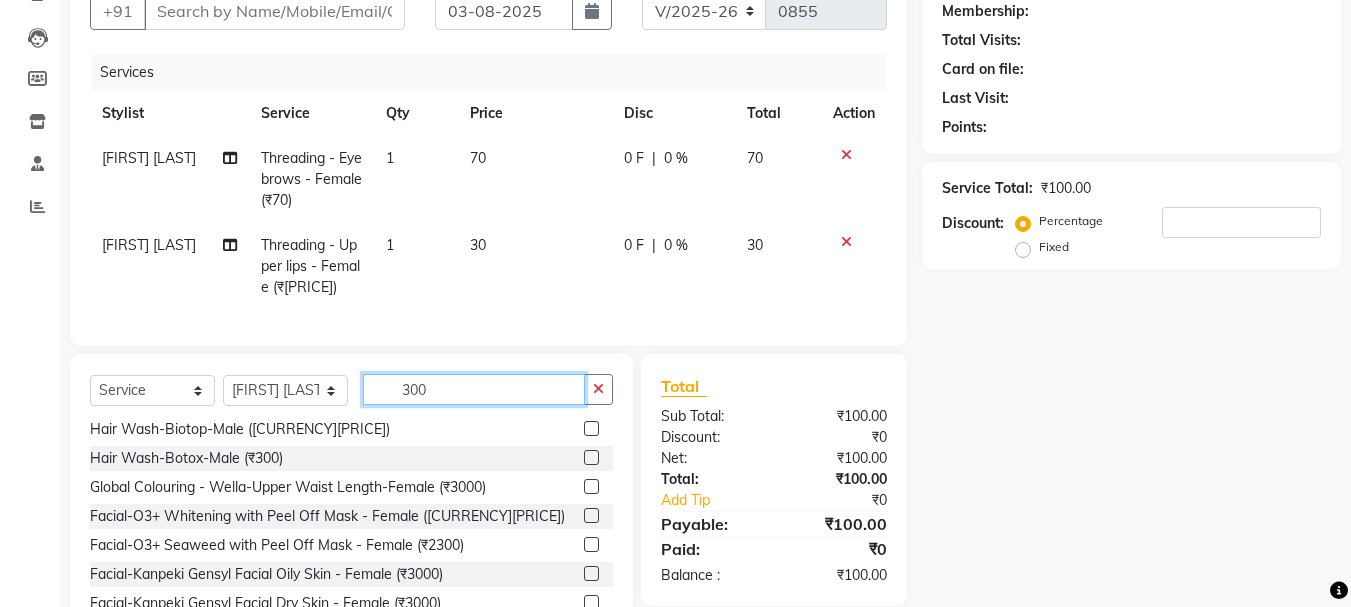 scroll, scrollTop: 0, scrollLeft: 0, axis: both 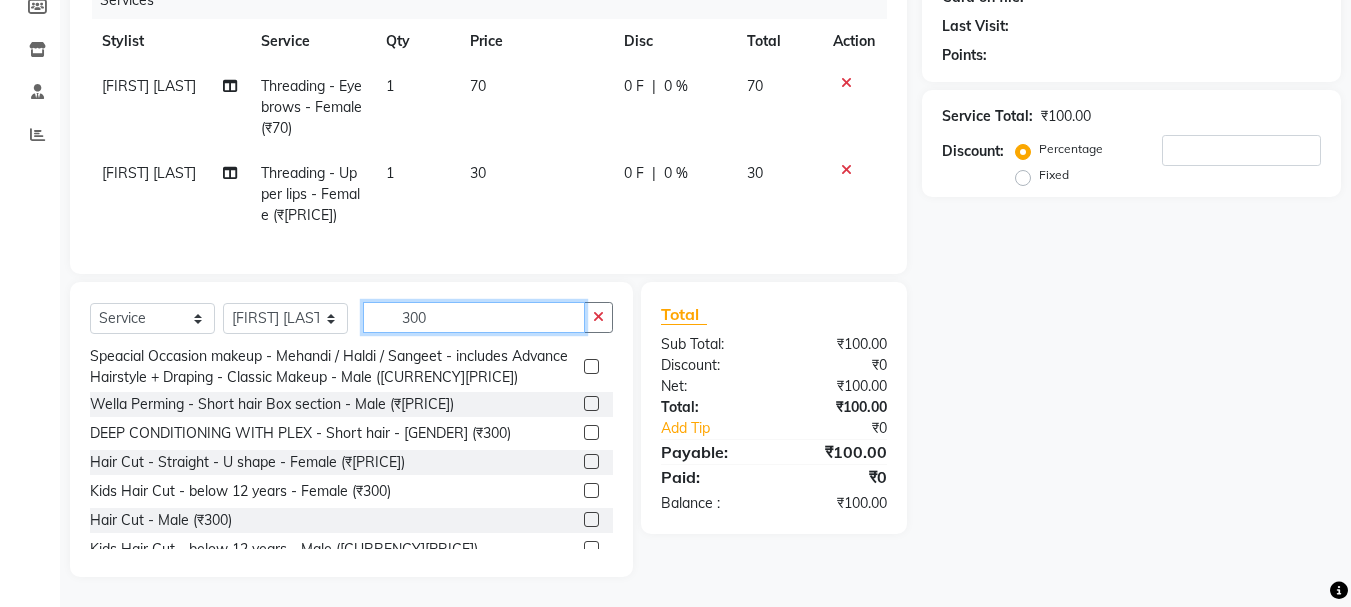 type on "300" 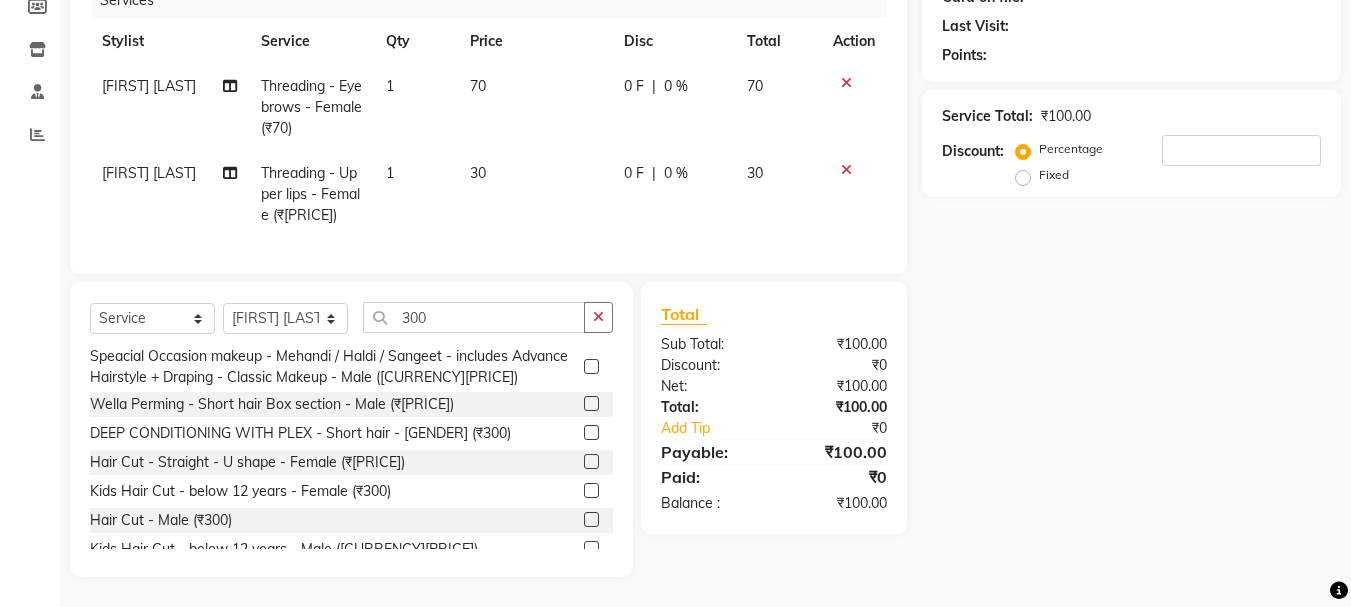 click 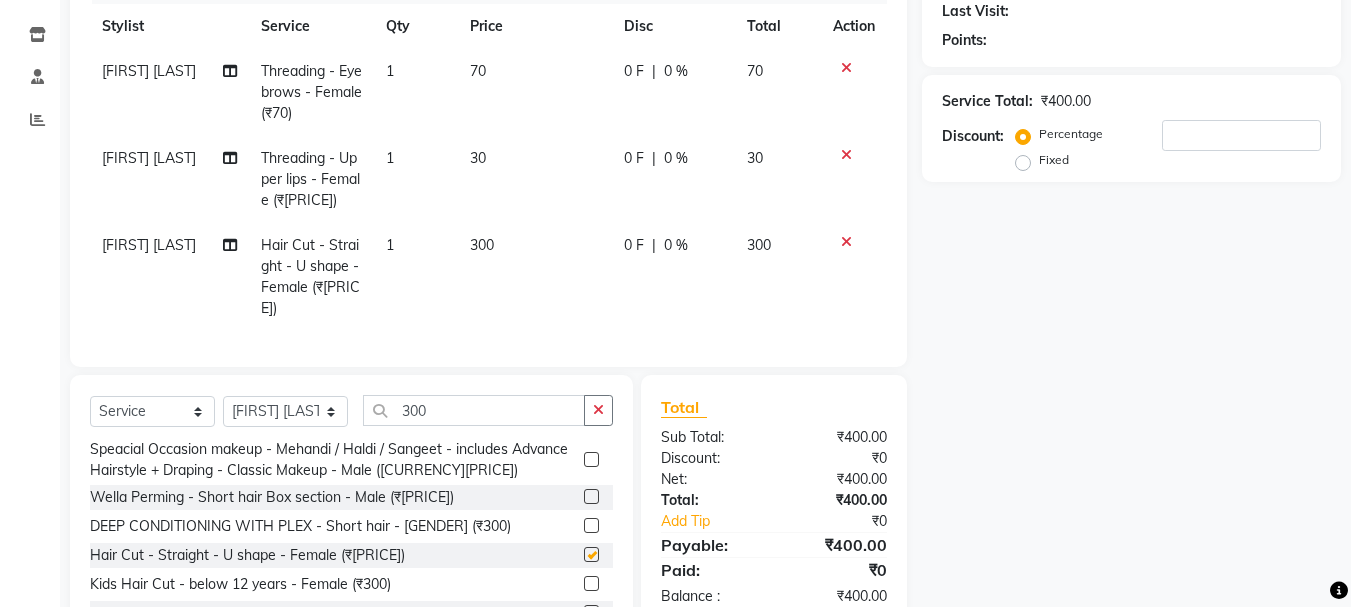 checkbox on "false" 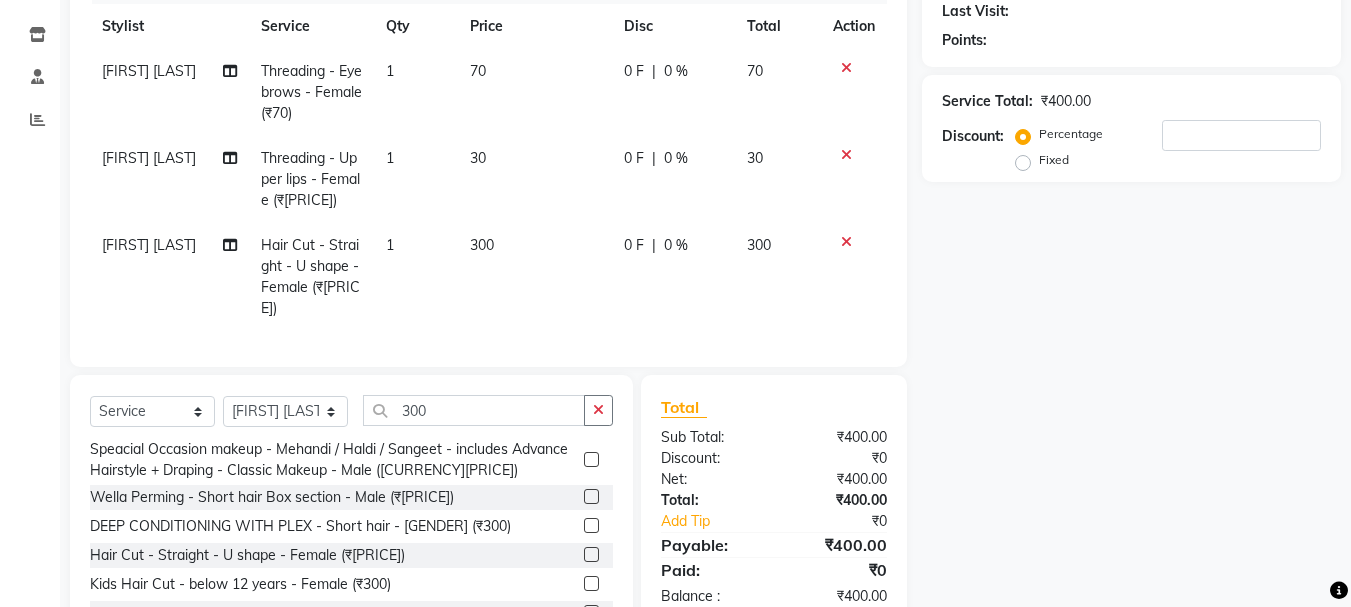 click on "[FIRST] [LAST]" 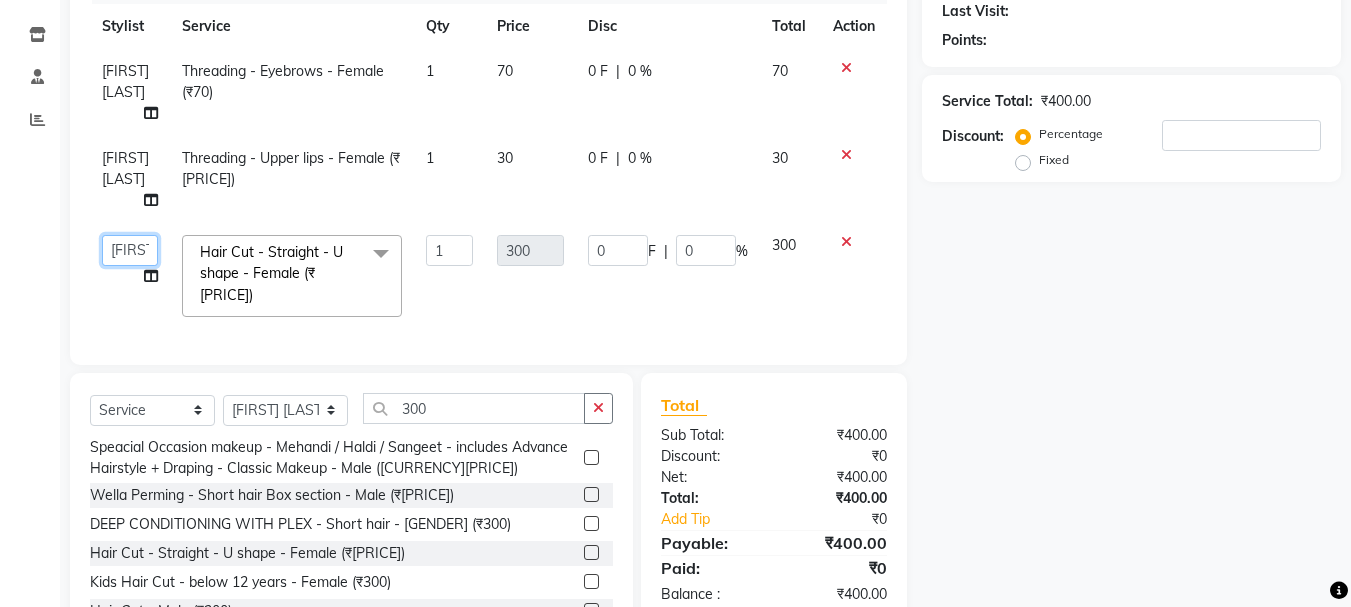 click on "Ganeshan R MRIDULA Rahul ghodke Reception SONALI JHA training department vaishali bhagwan badgujar" 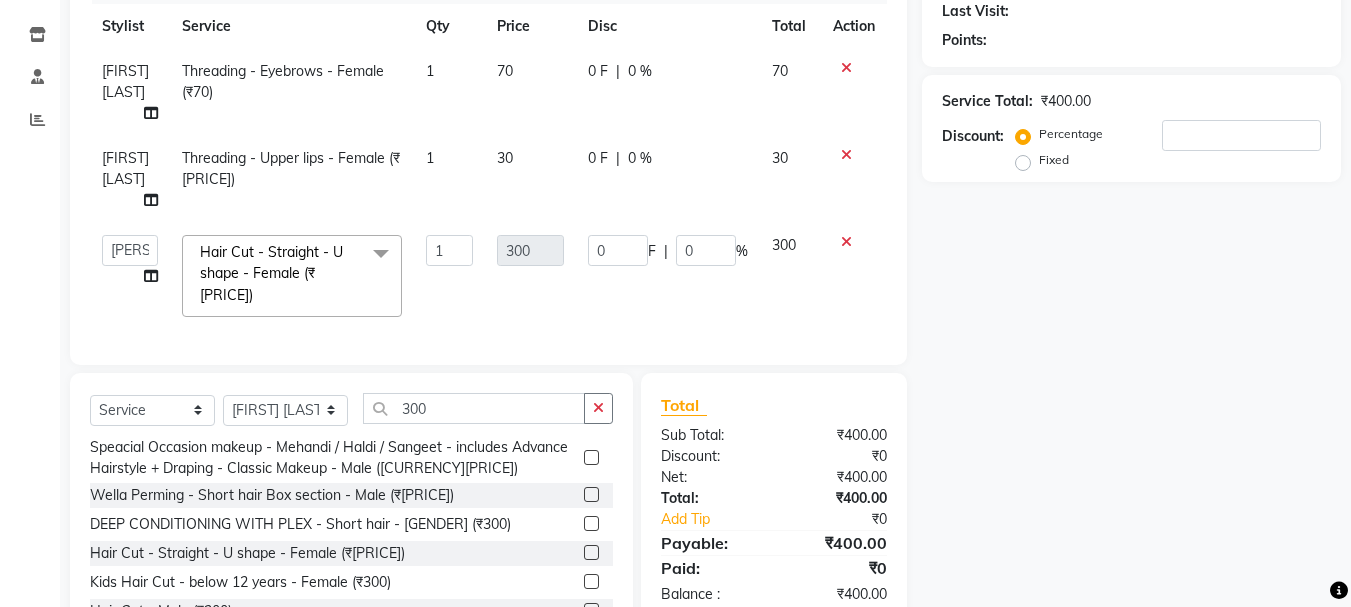 click on "300" 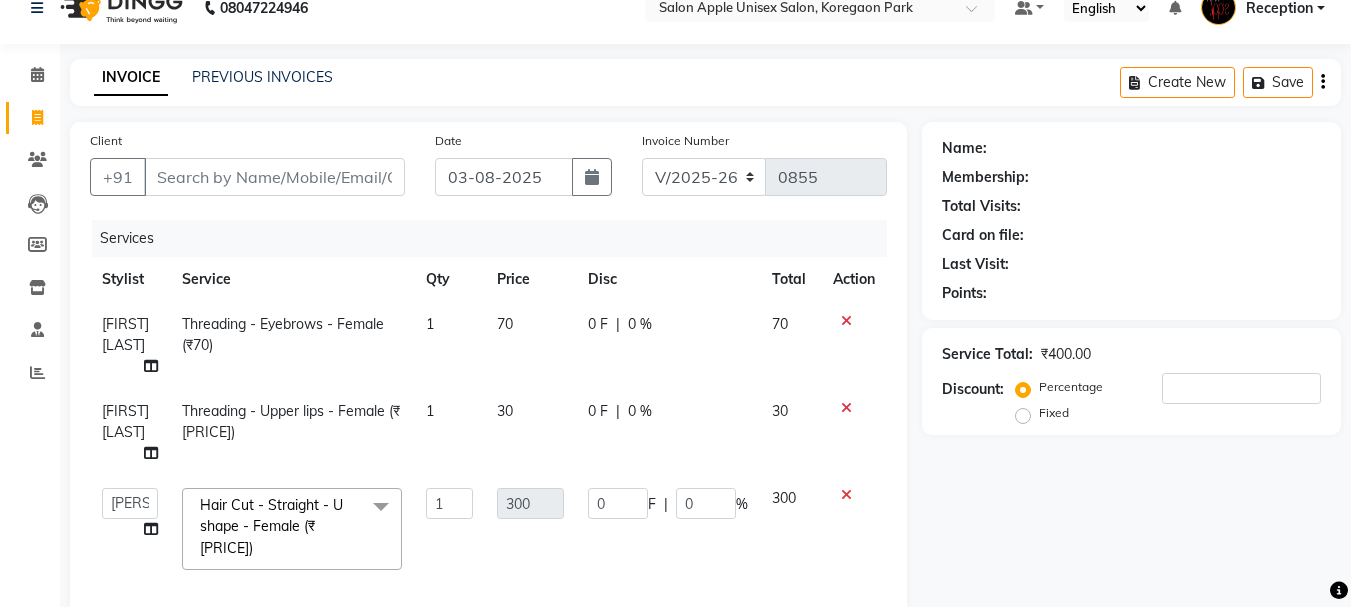 scroll, scrollTop: 0, scrollLeft: 0, axis: both 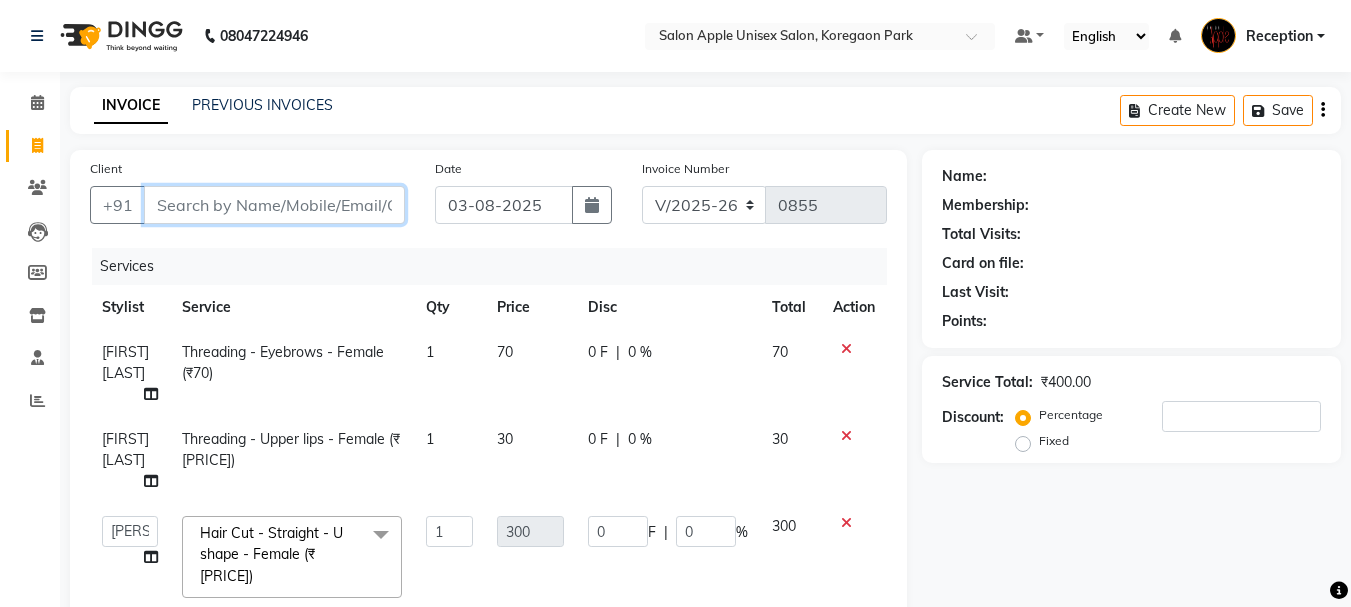 click on "Client" at bounding box center (274, 205) 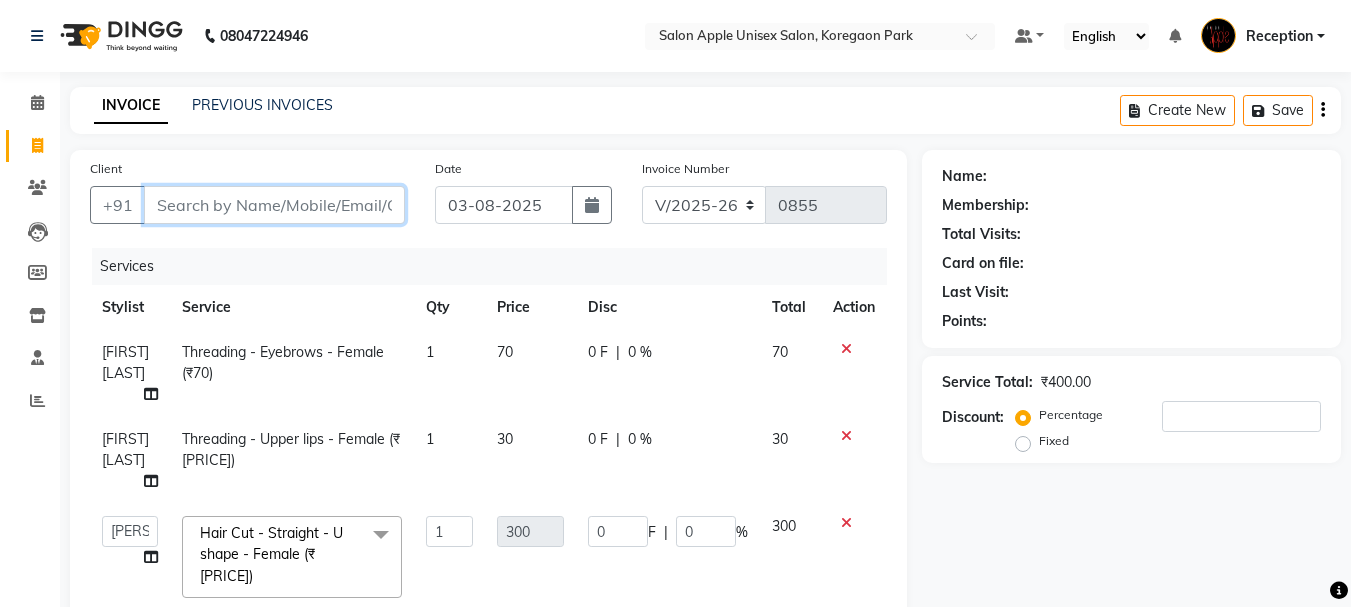 type on "8" 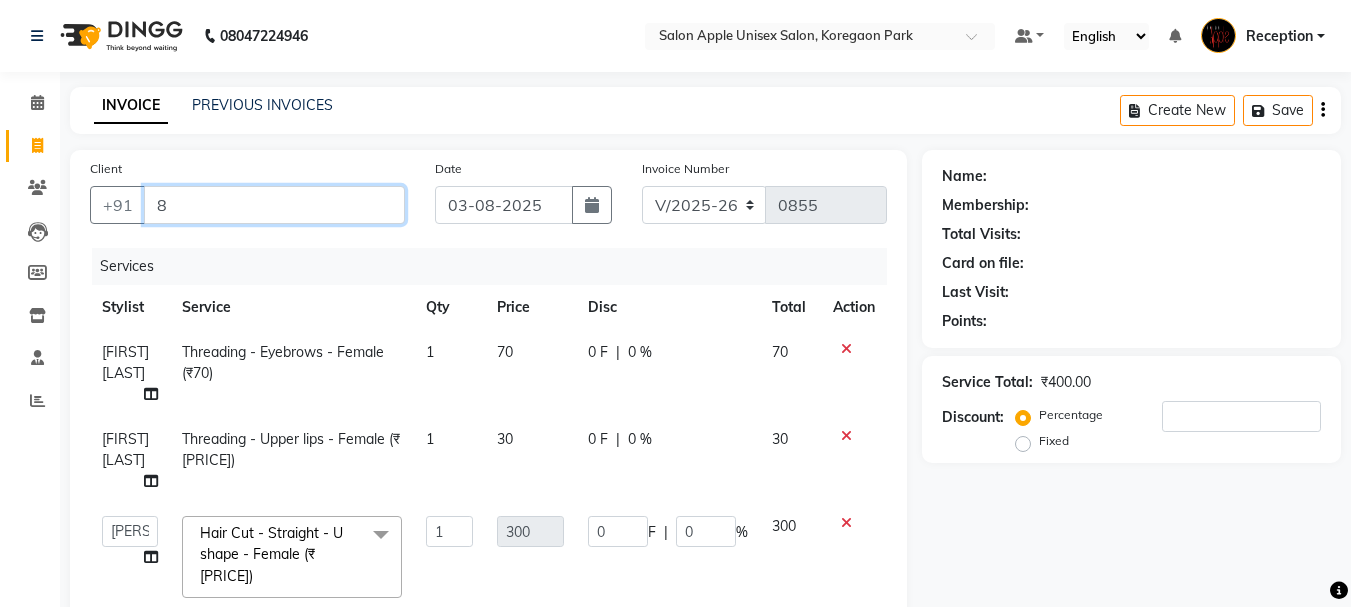 type on "0" 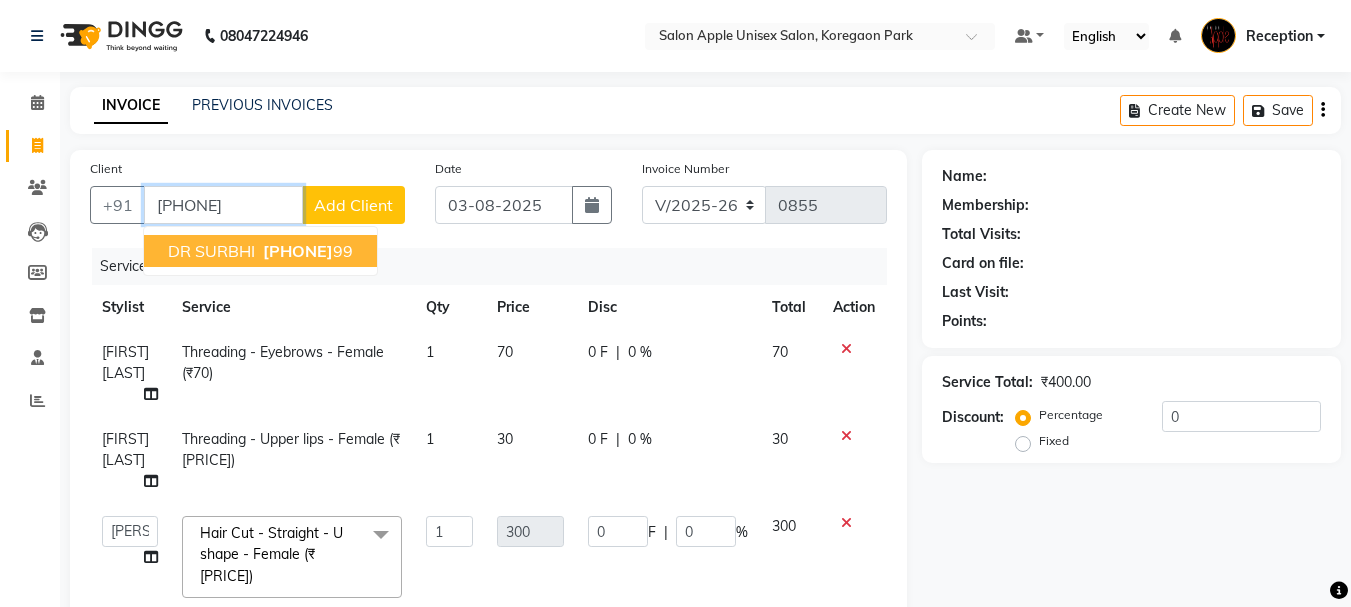 click on "DR SURBHI" at bounding box center (211, 251) 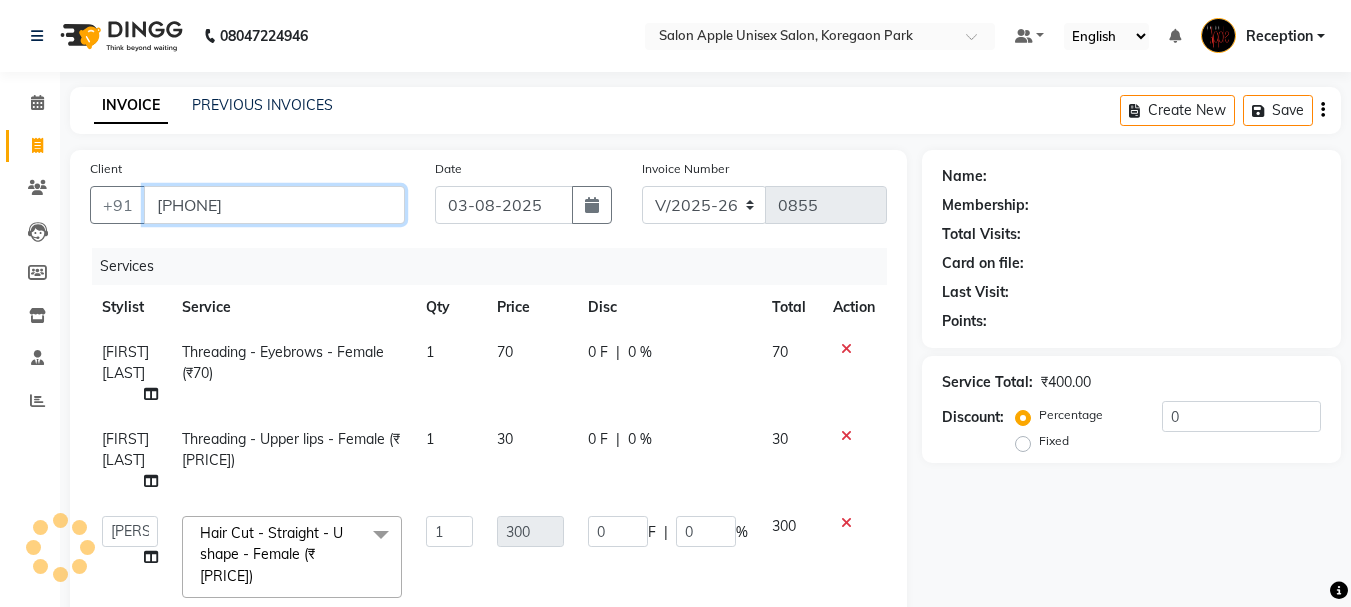 type on "[PHONE]" 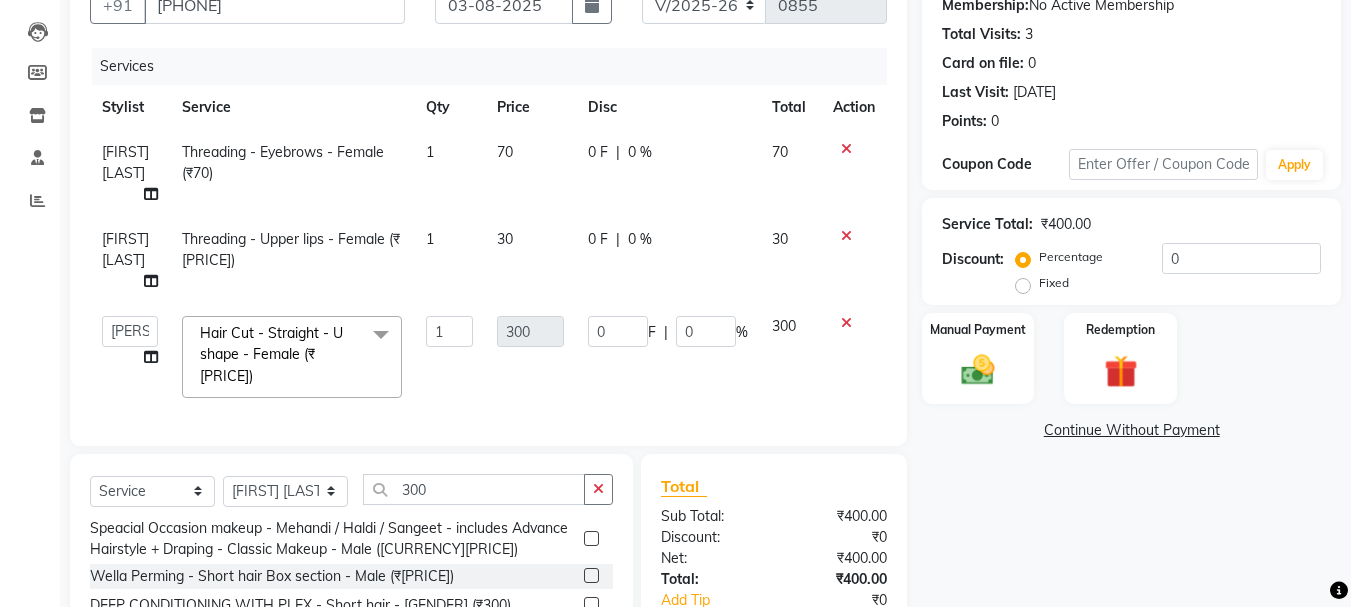 scroll, scrollTop: 300, scrollLeft: 0, axis: vertical 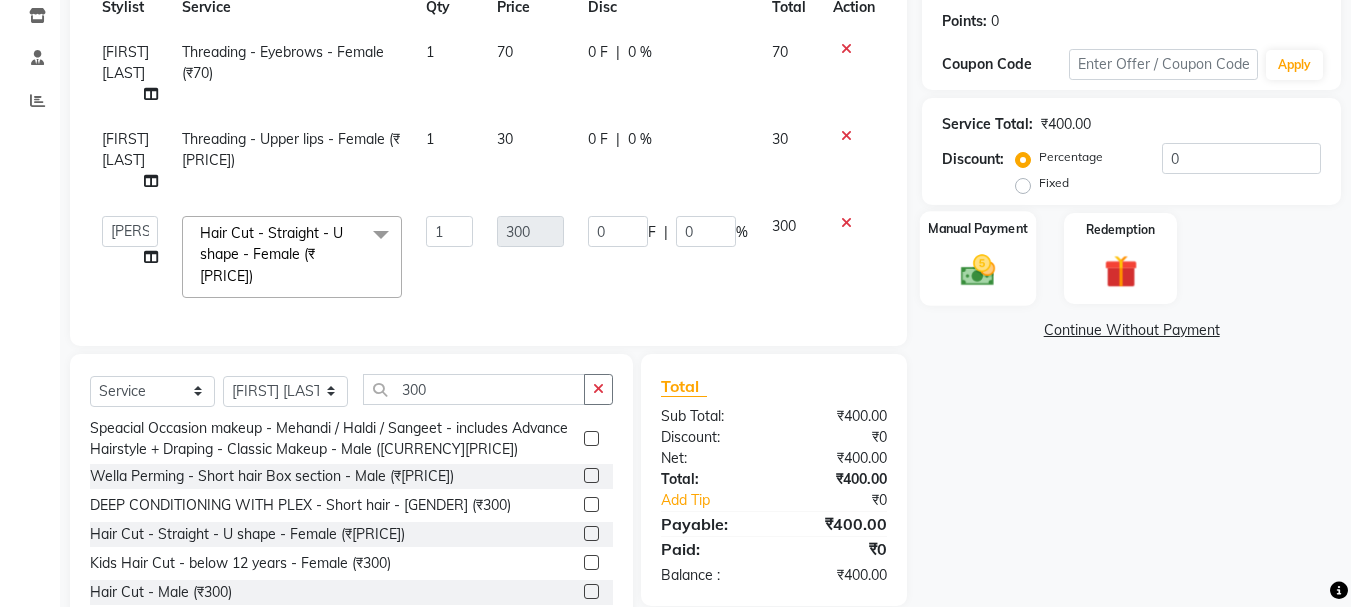 click 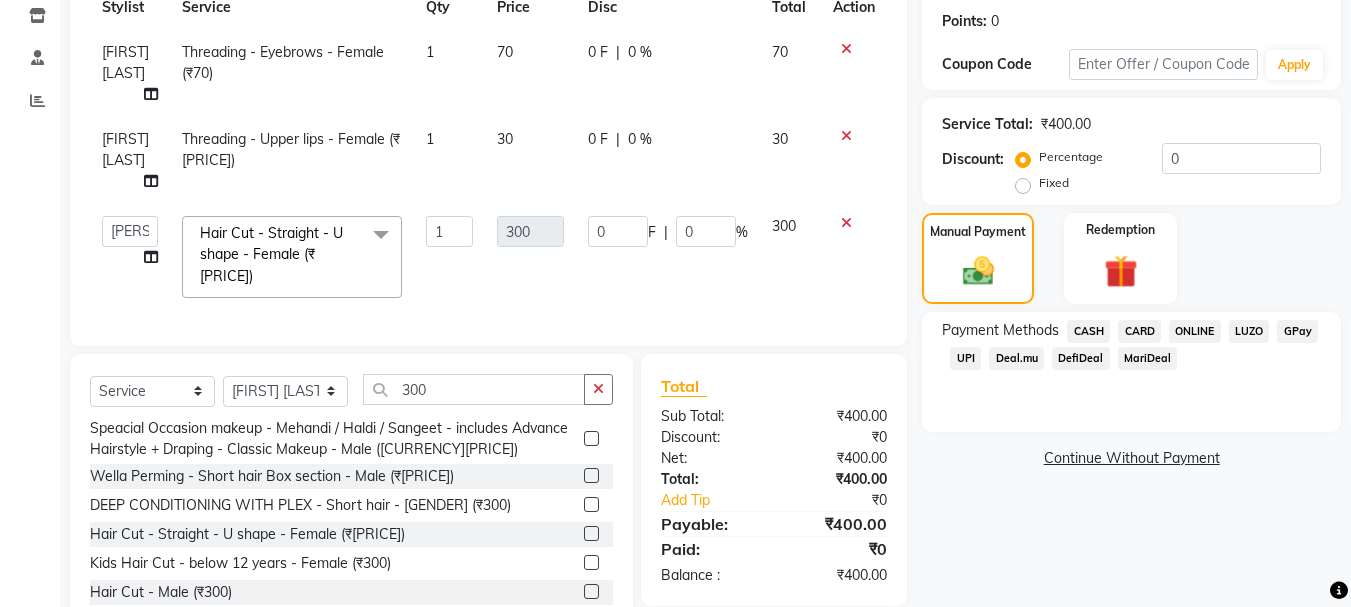 click on "ONLINE" 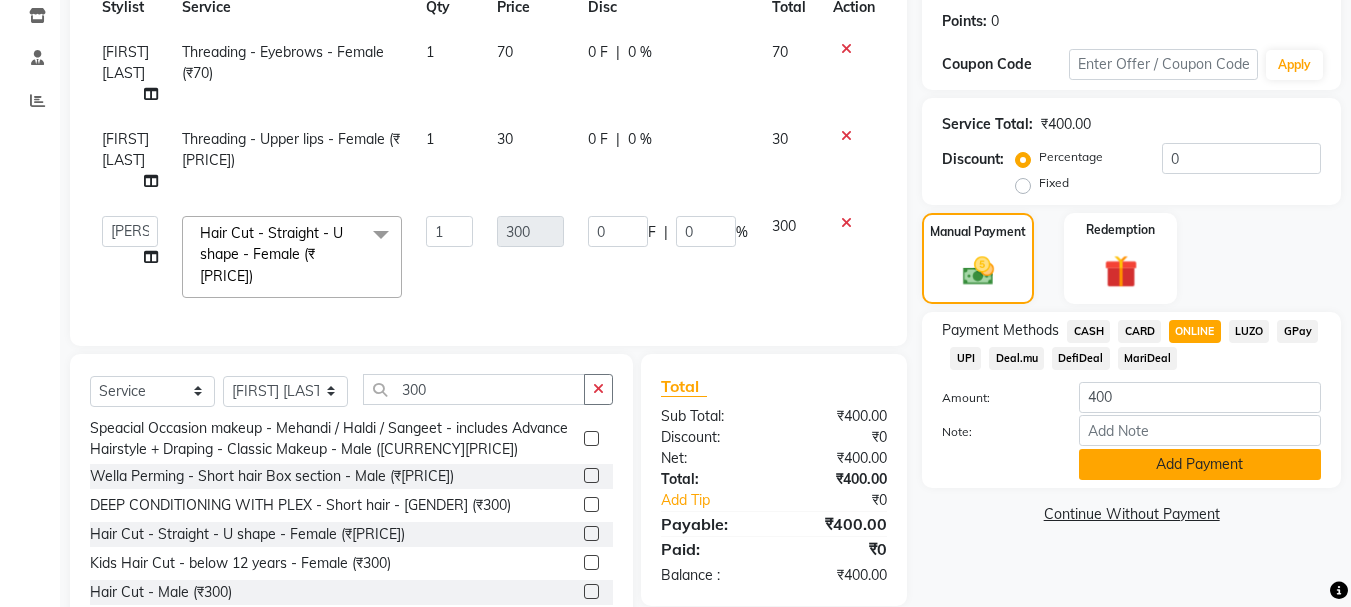 click on "Add Payment" 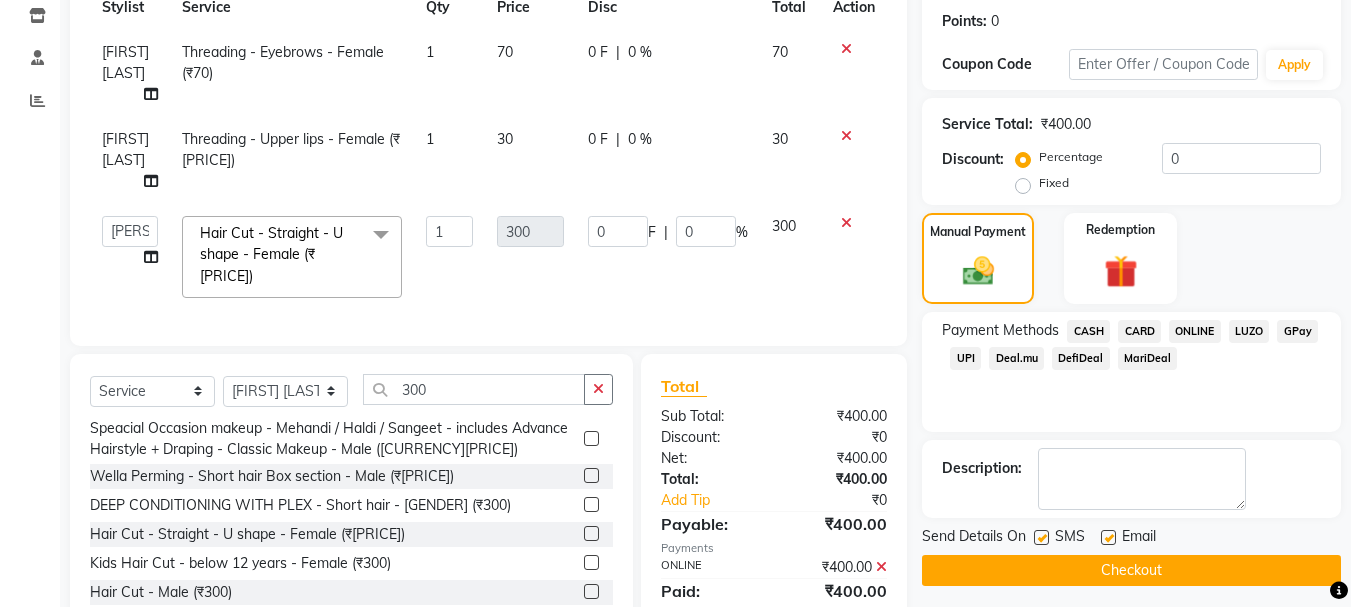 click on "Checkout" 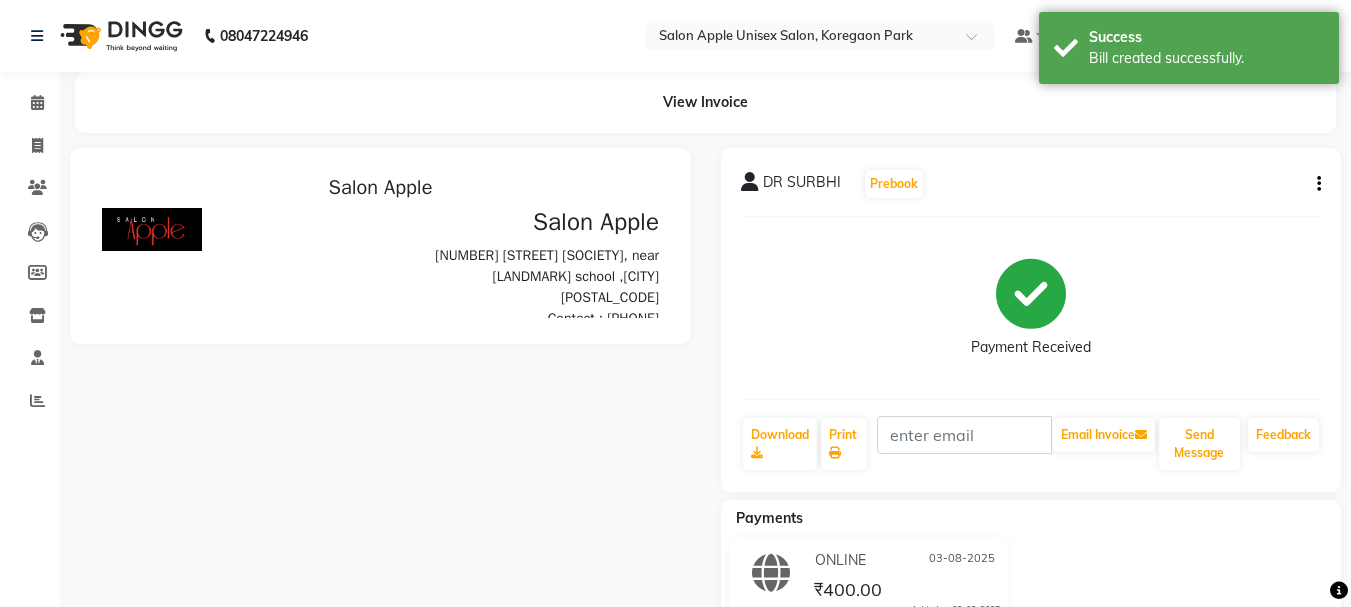 scroll, scrollTop: 0, scrollLeft: 0, axis: both 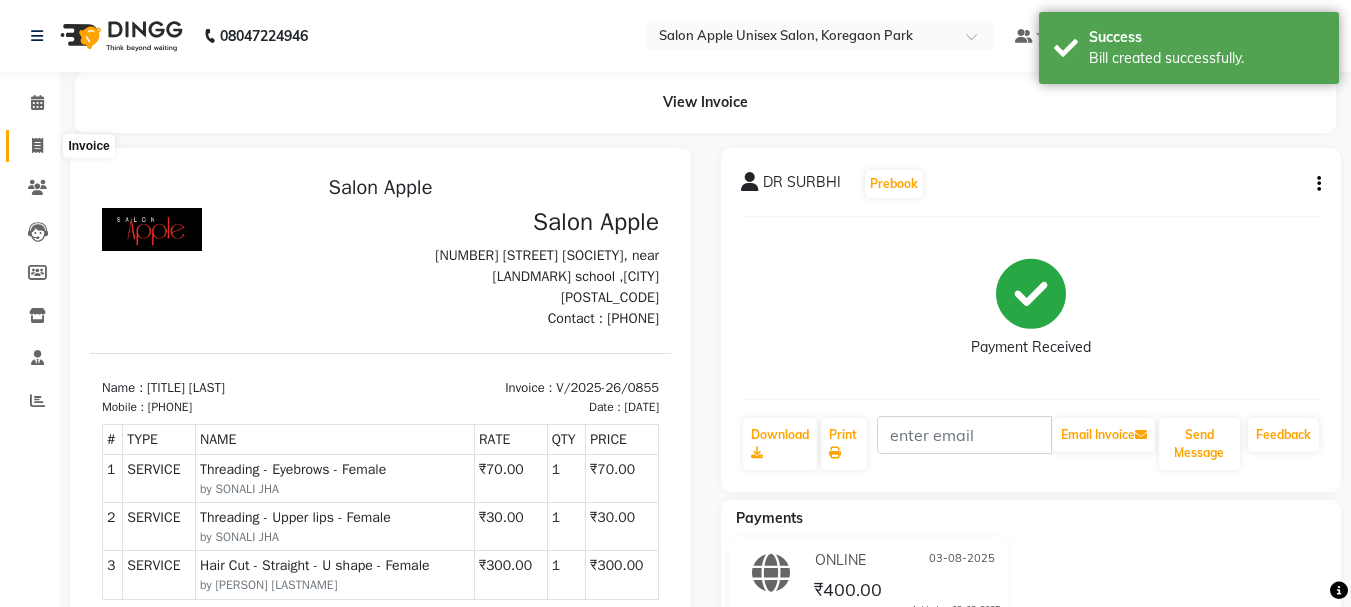 click 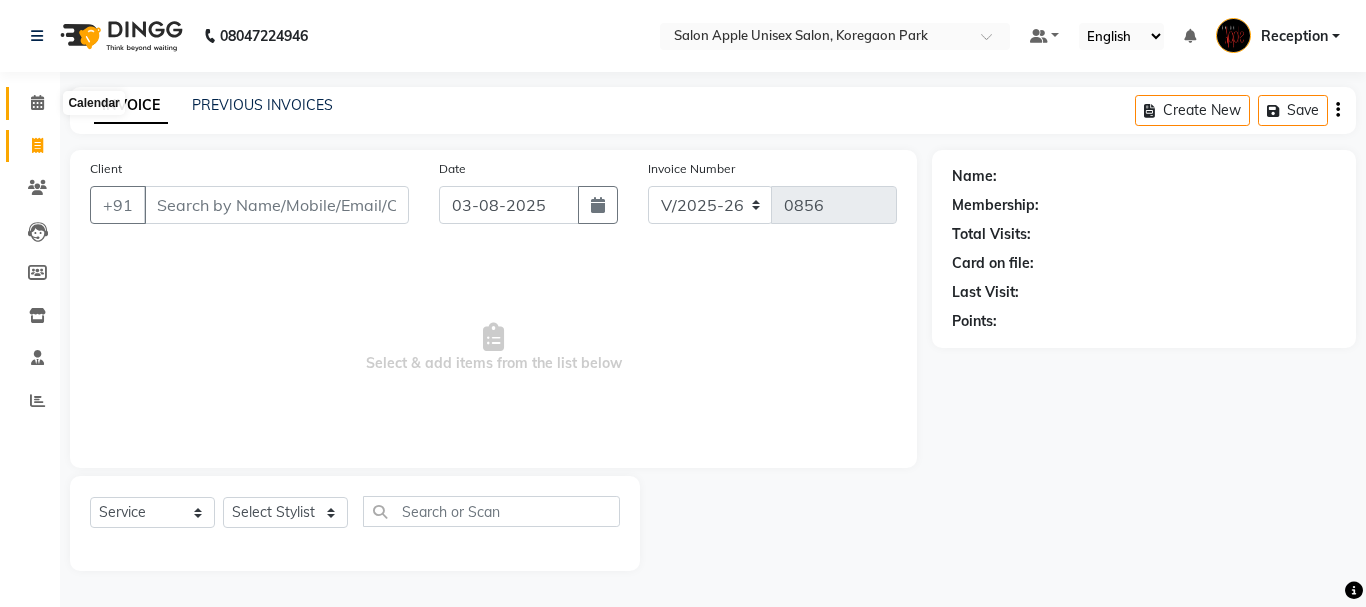 click 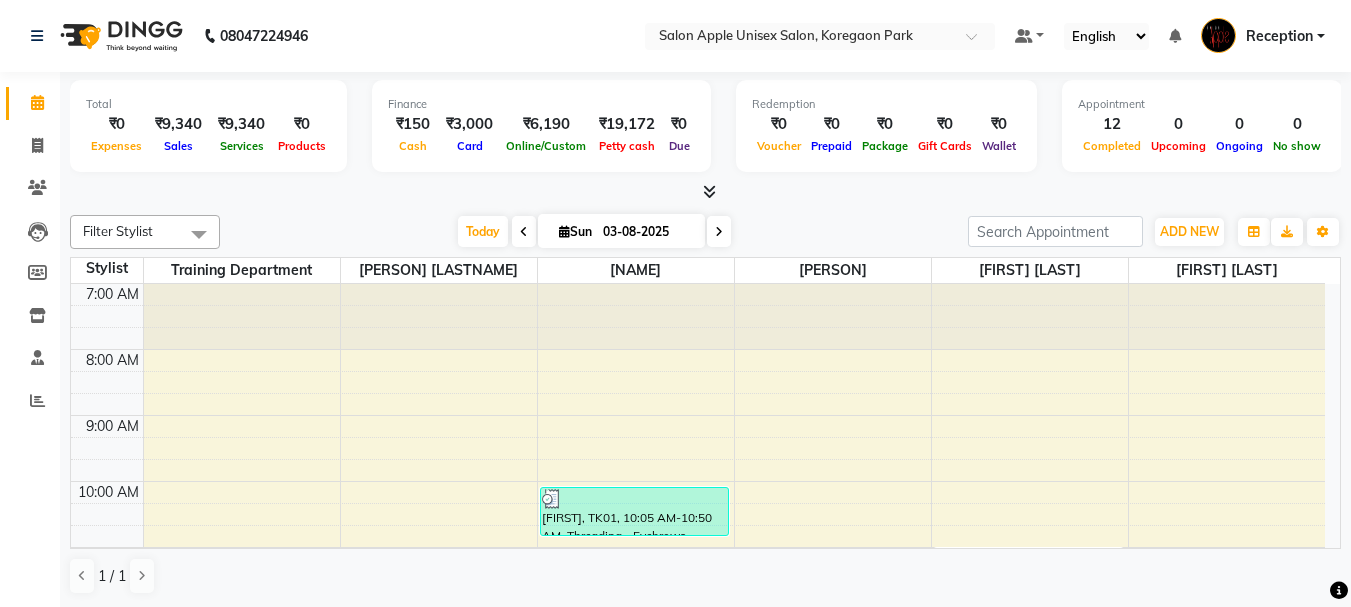 click at bounding box center [709, 191] 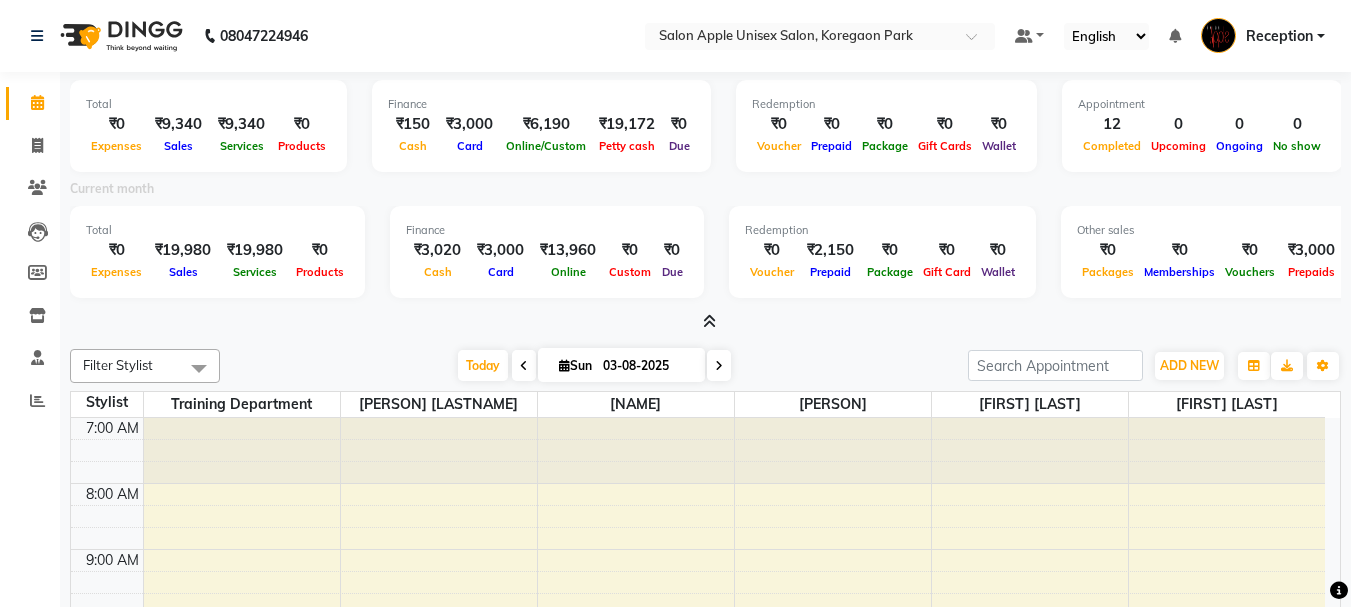 click at bounding box center [705, 322] 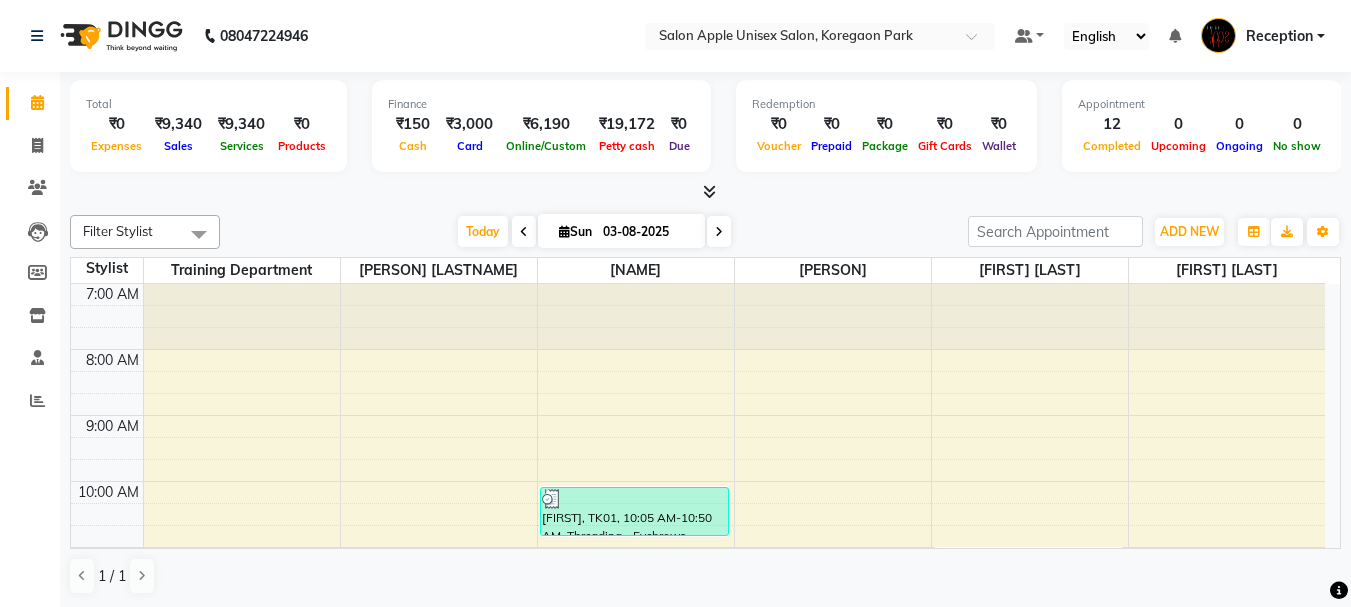 click at bounding box center (709, 191) 